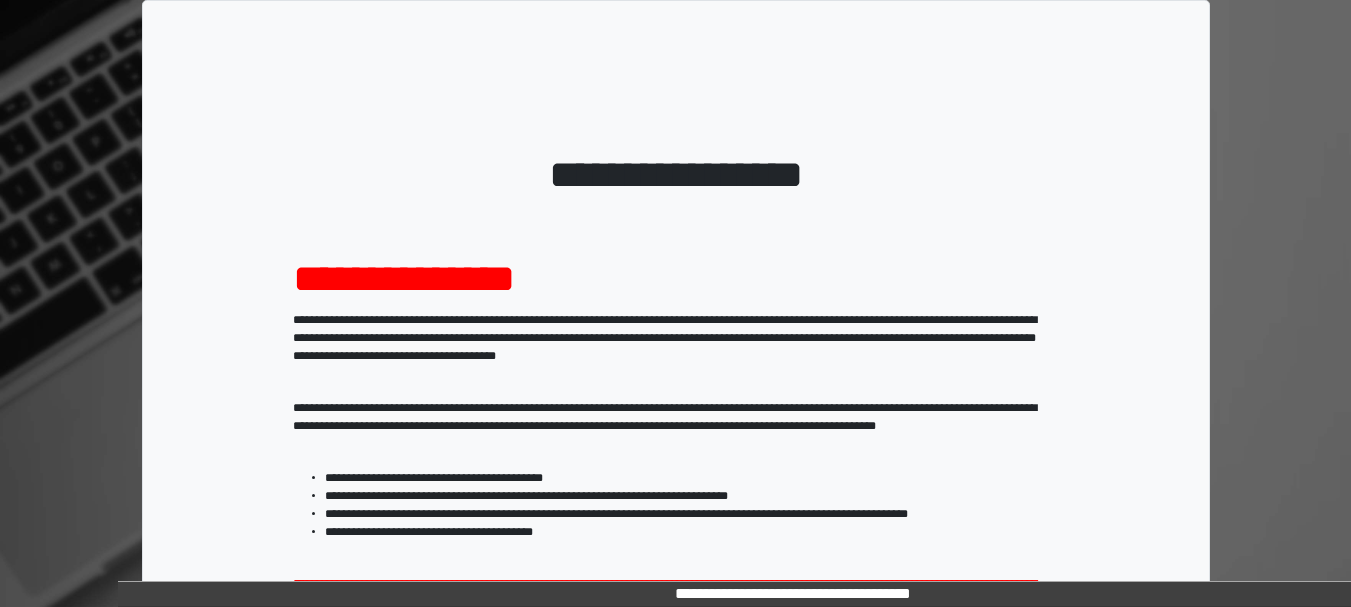 scroll, scrollTop: 321, scrollLeft: 0, axis: vertical 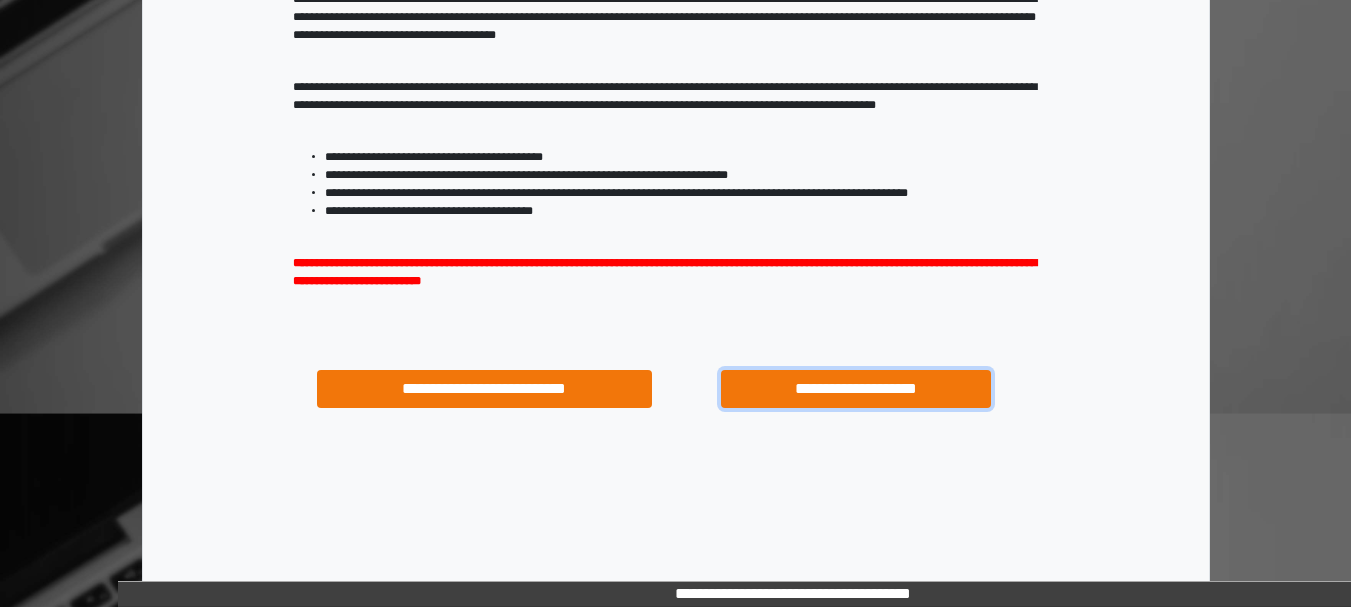 click on "**********" at bounding box center (855, 389) 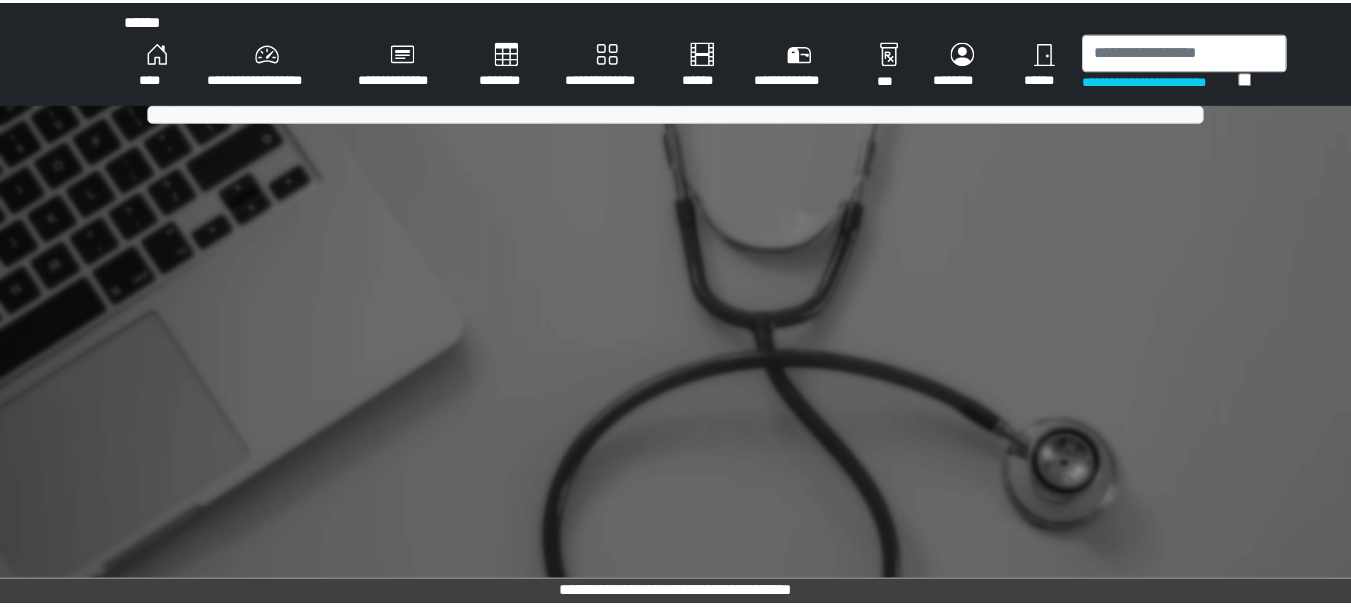 scroll, scrollTop: 0, scrollLeft: 0, axis: both 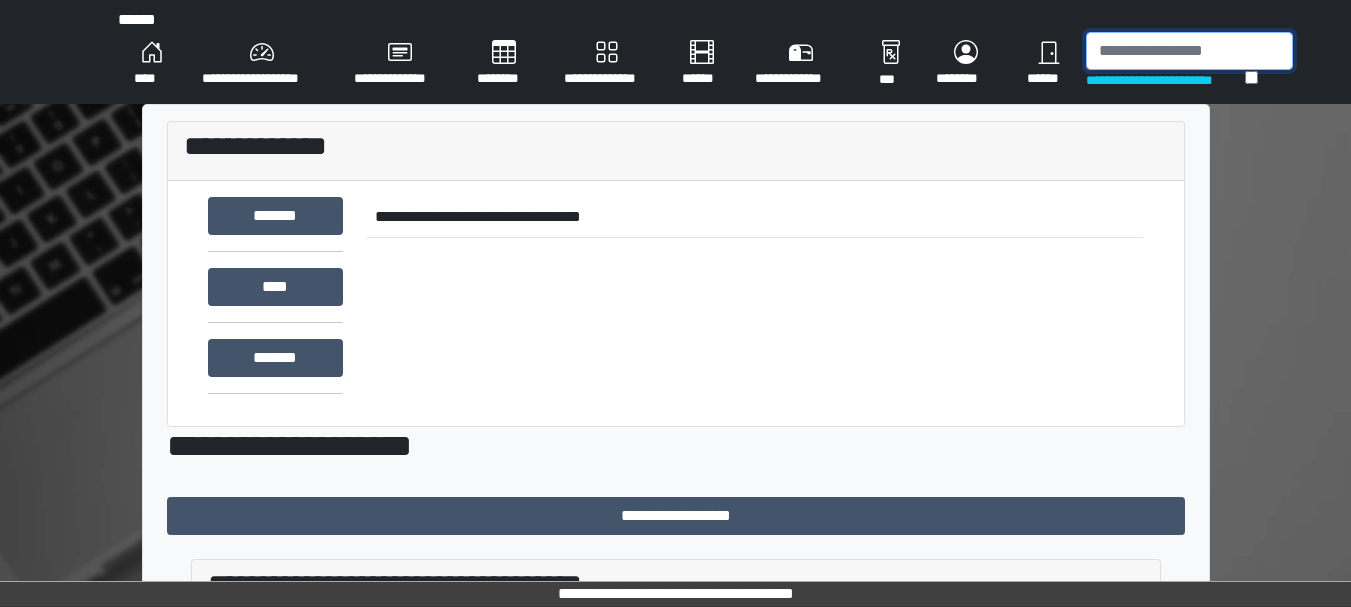 click at bounding box center (1189, 51) 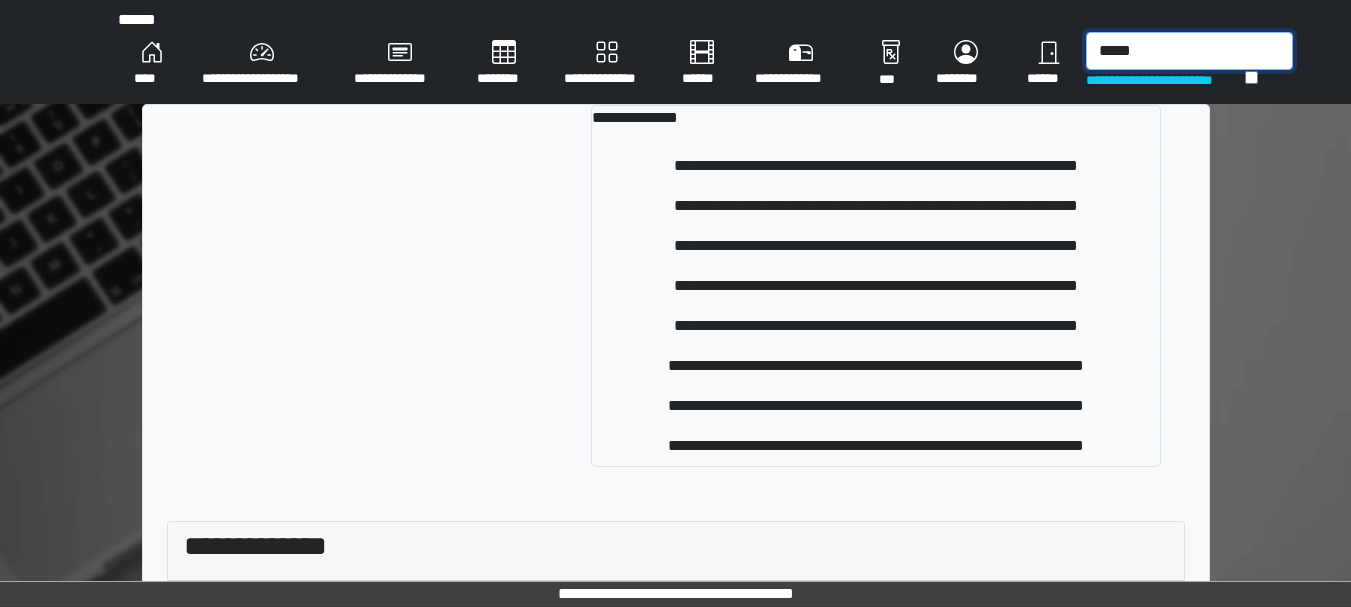 type on "*****" 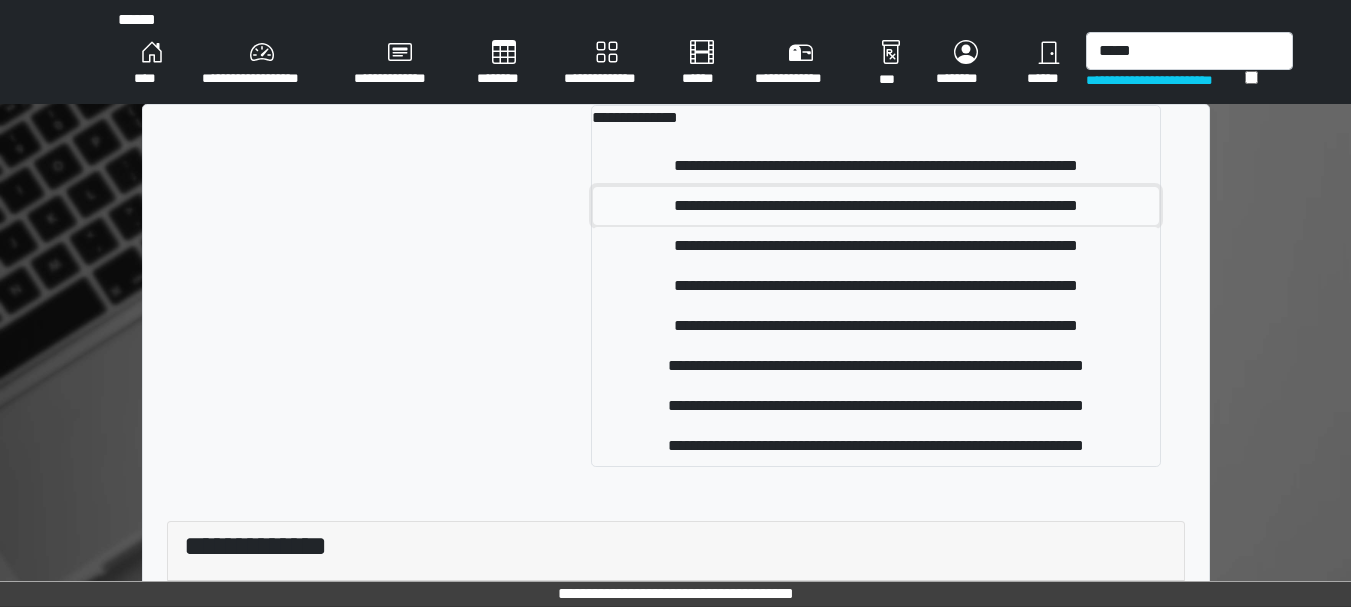 click on "**********" at bounding box center (875, 206) 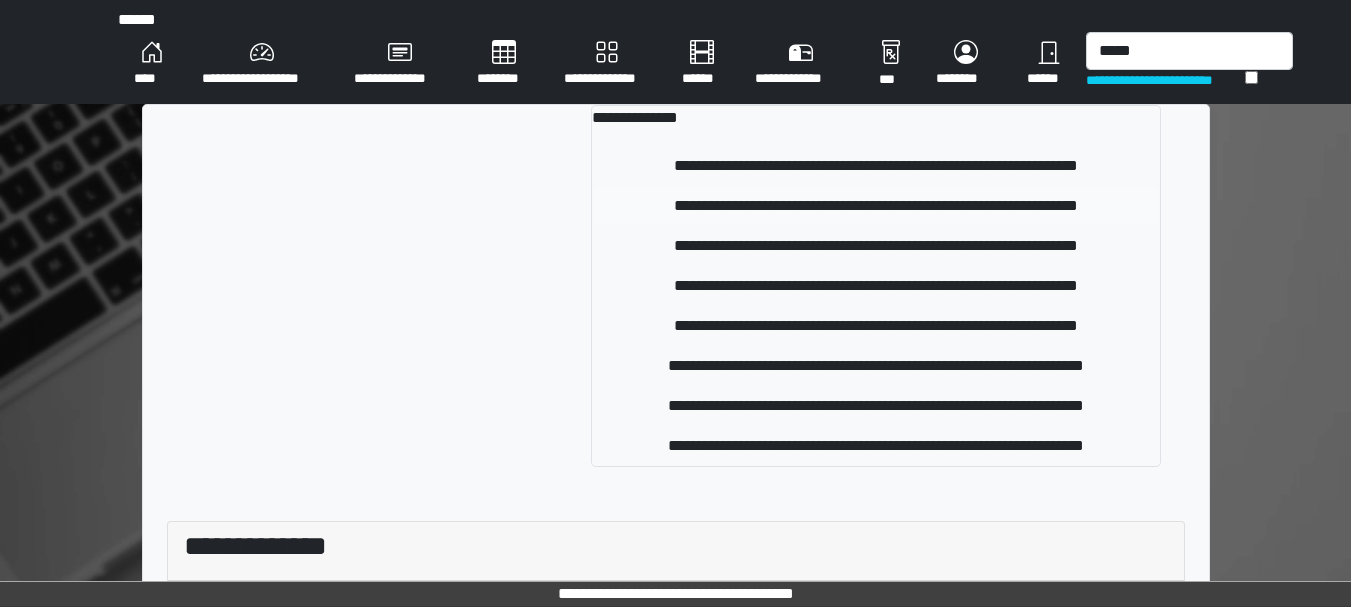 type 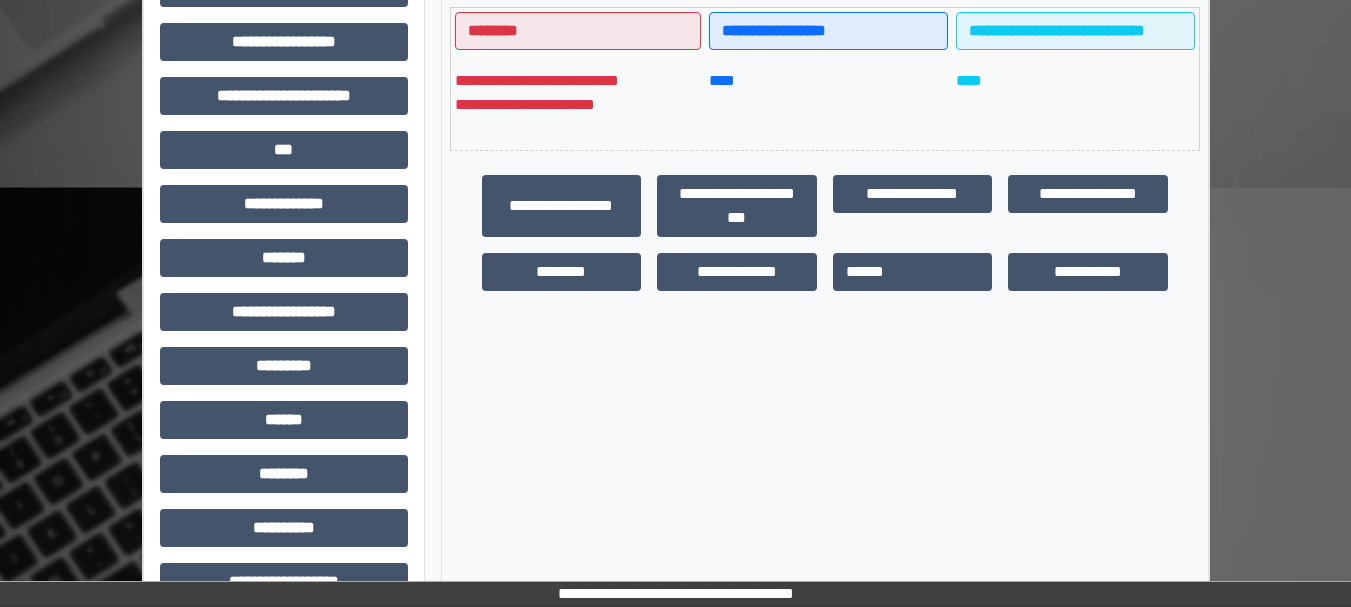 scroll, scrollTop: 560, scrollLeft: 0, axis: vertical 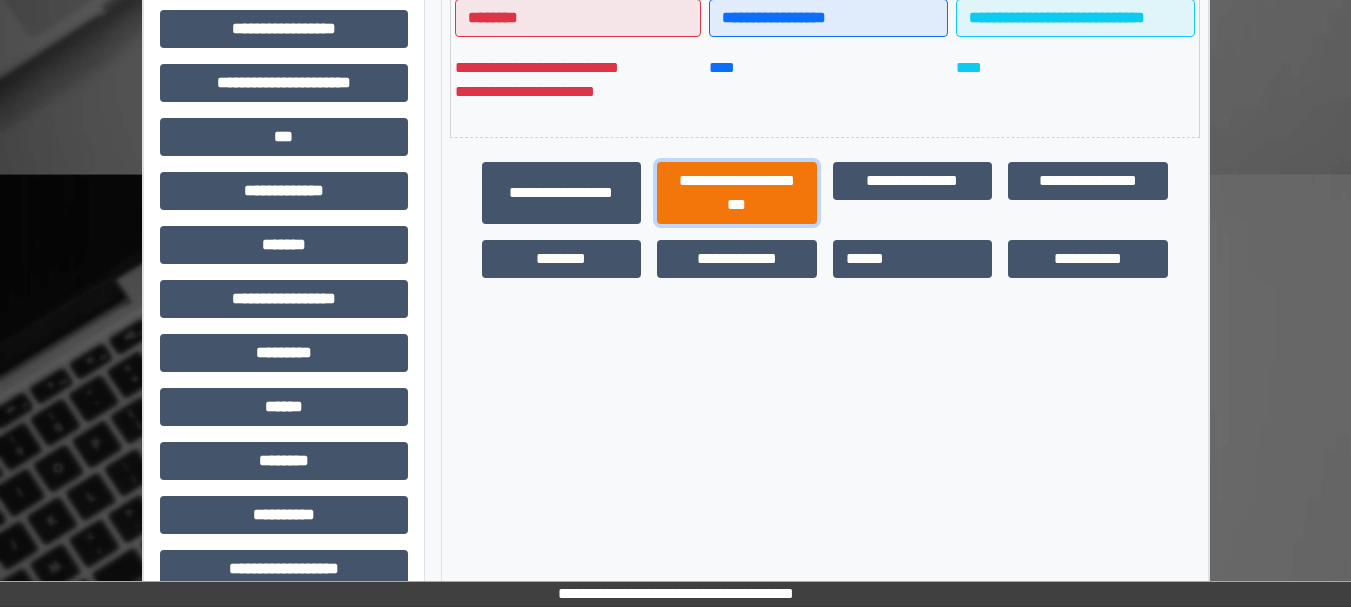 click on "**********" at bounding box center [737, 193] 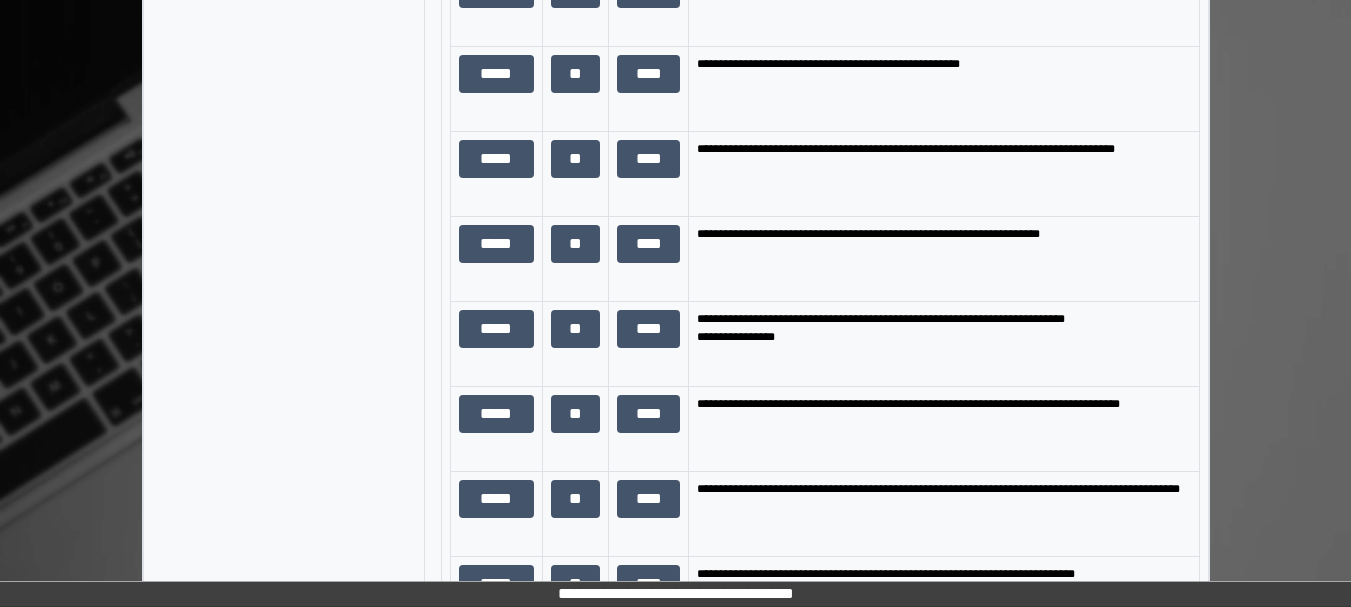 scroll, scrollTop: 1608, scrollLeft: 0, axis: vertical 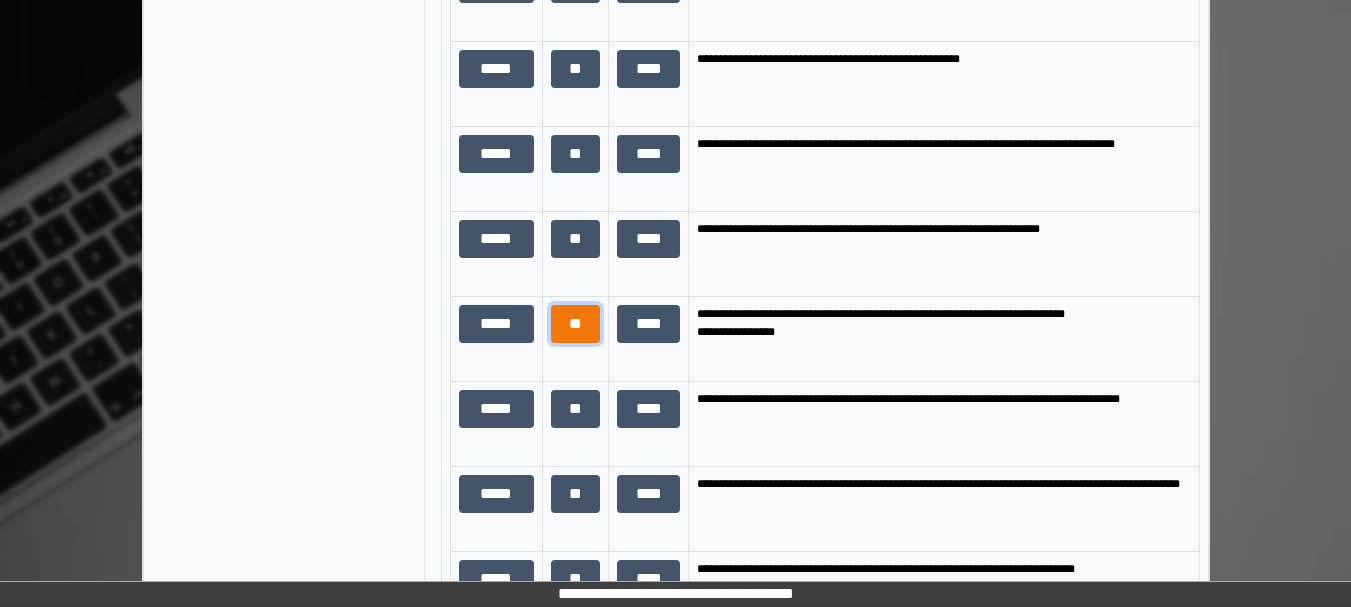 click on "**" at bounding box center (576, 324) 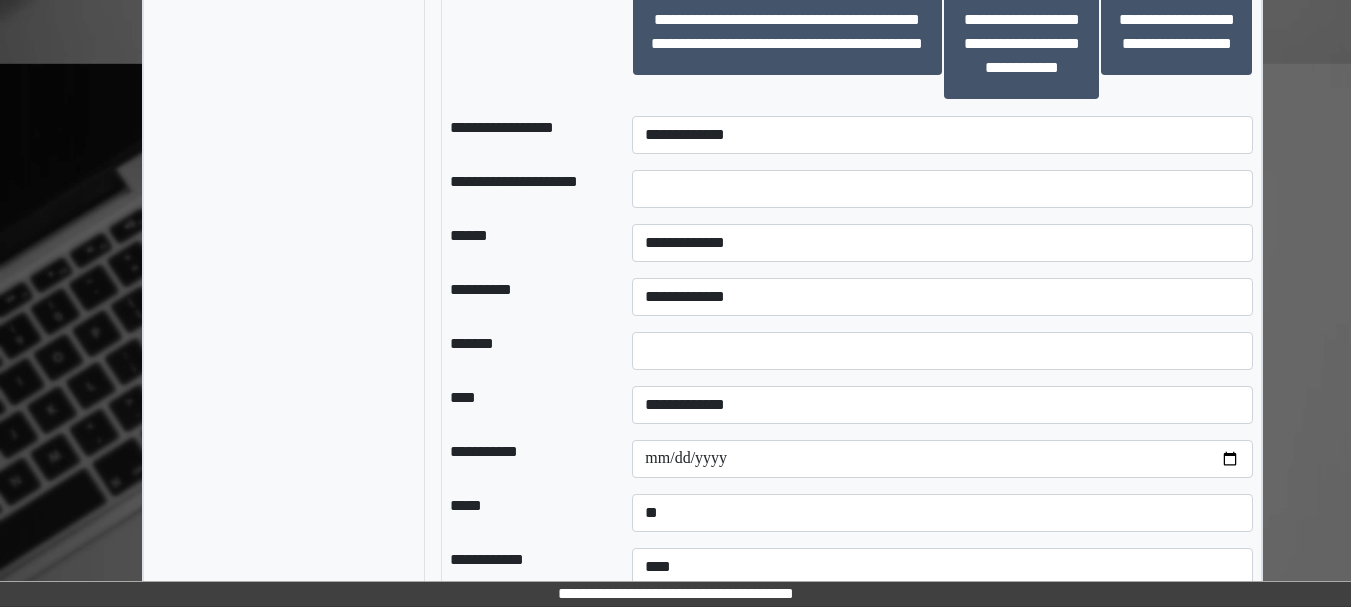 scroll, scrollTop: 2394, scrollLeft: 0, axis: vertical 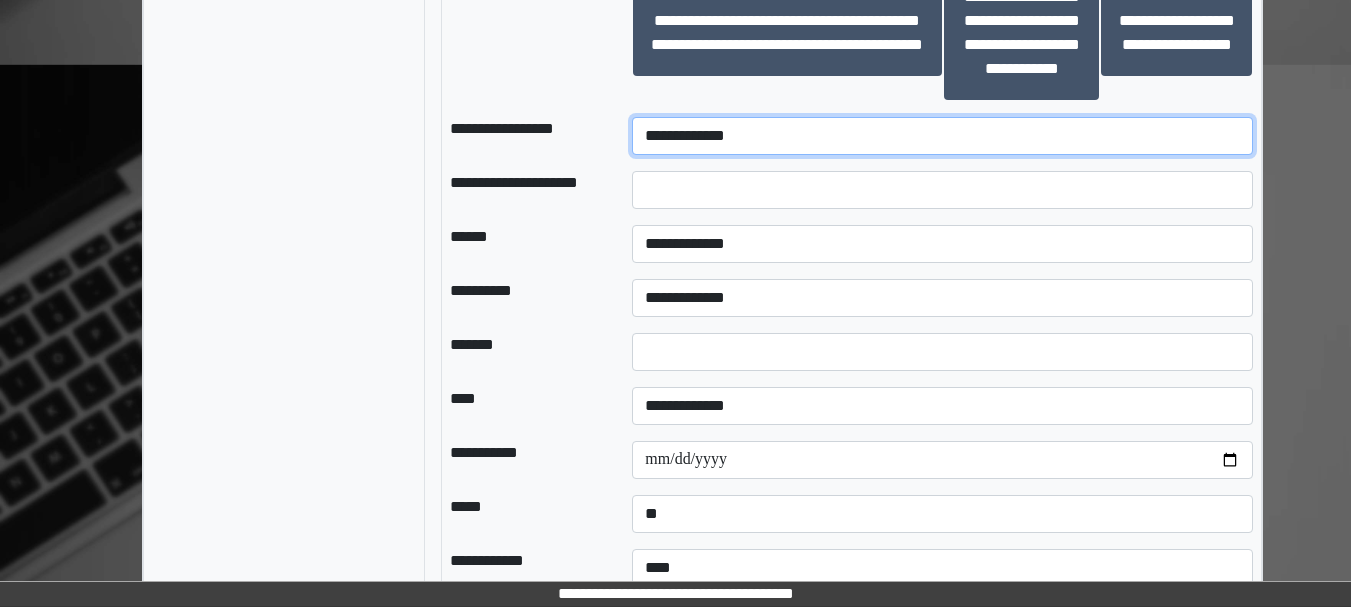 click on "**********" at bounding box center (942, 136) 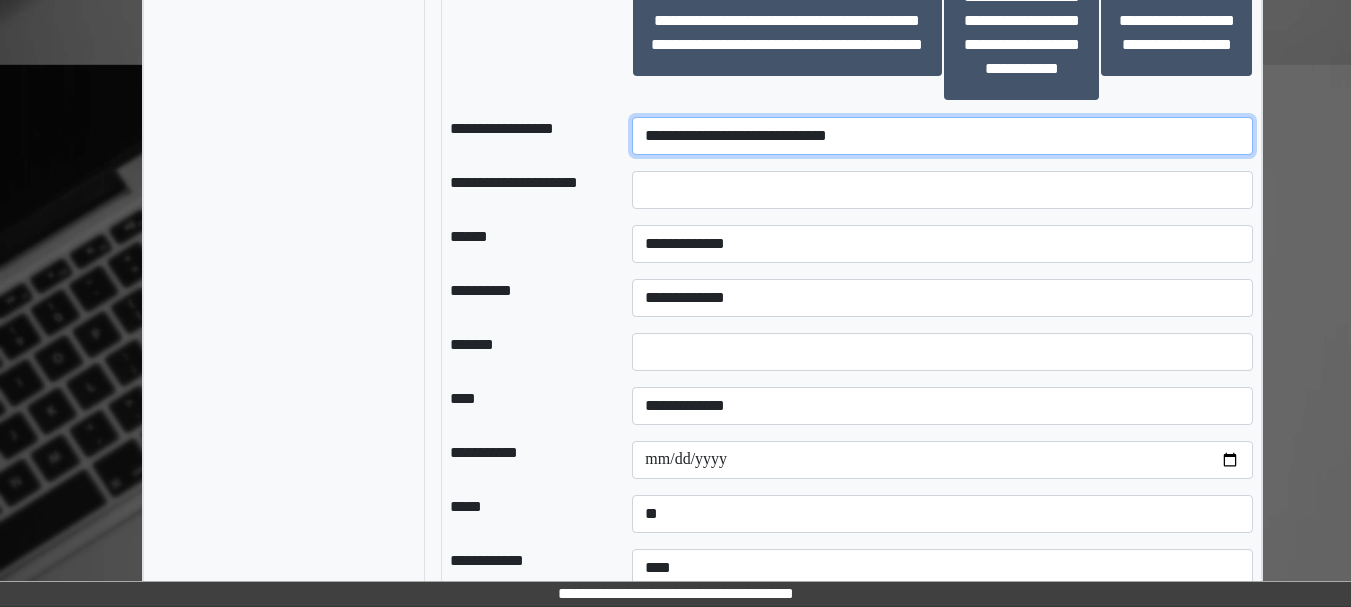 click on "**********" at bounding box center (942, 136) 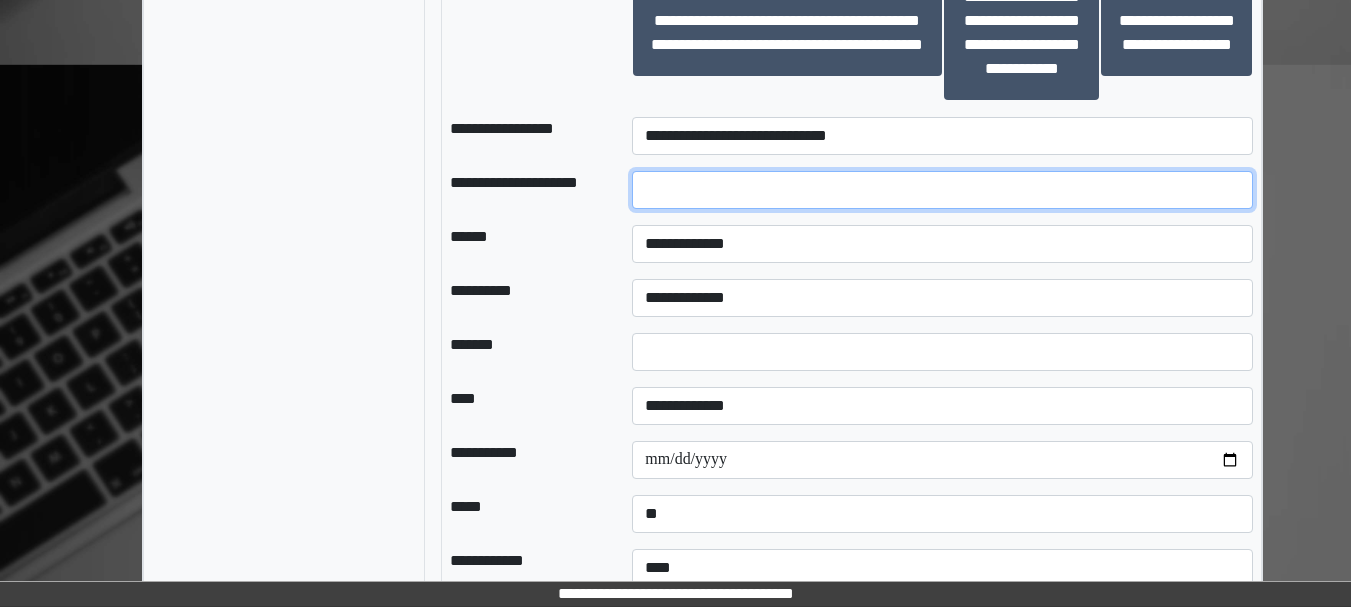 click at bounding box center [942, 190] 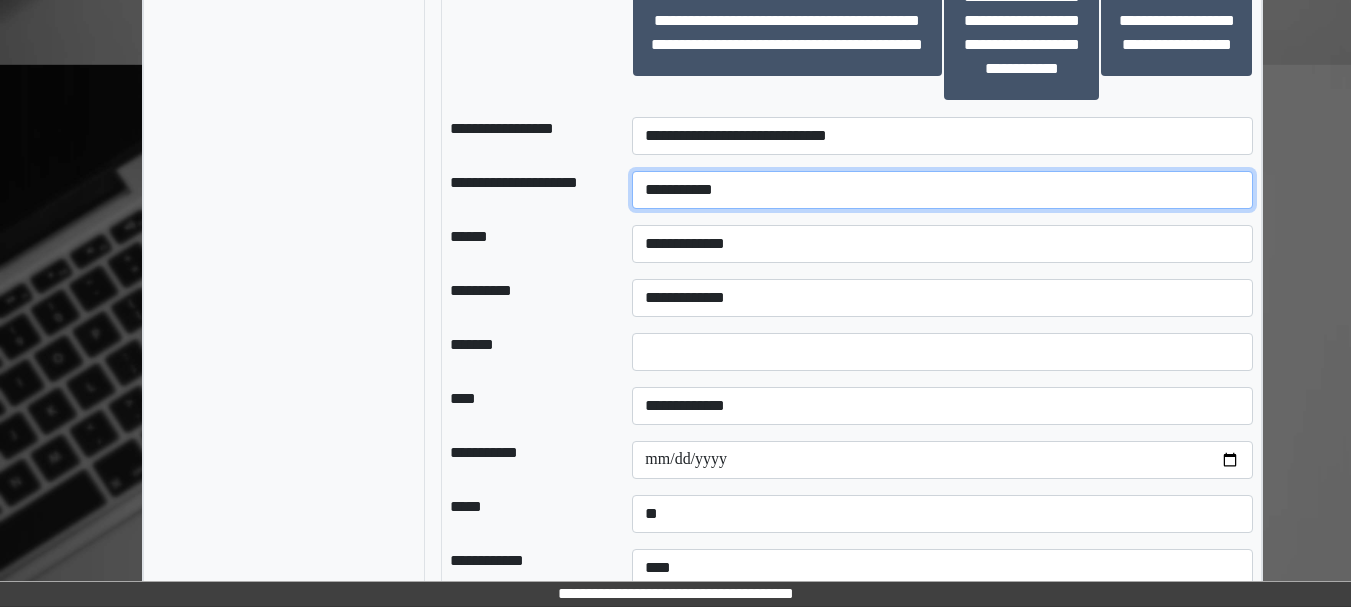 type on "**********" 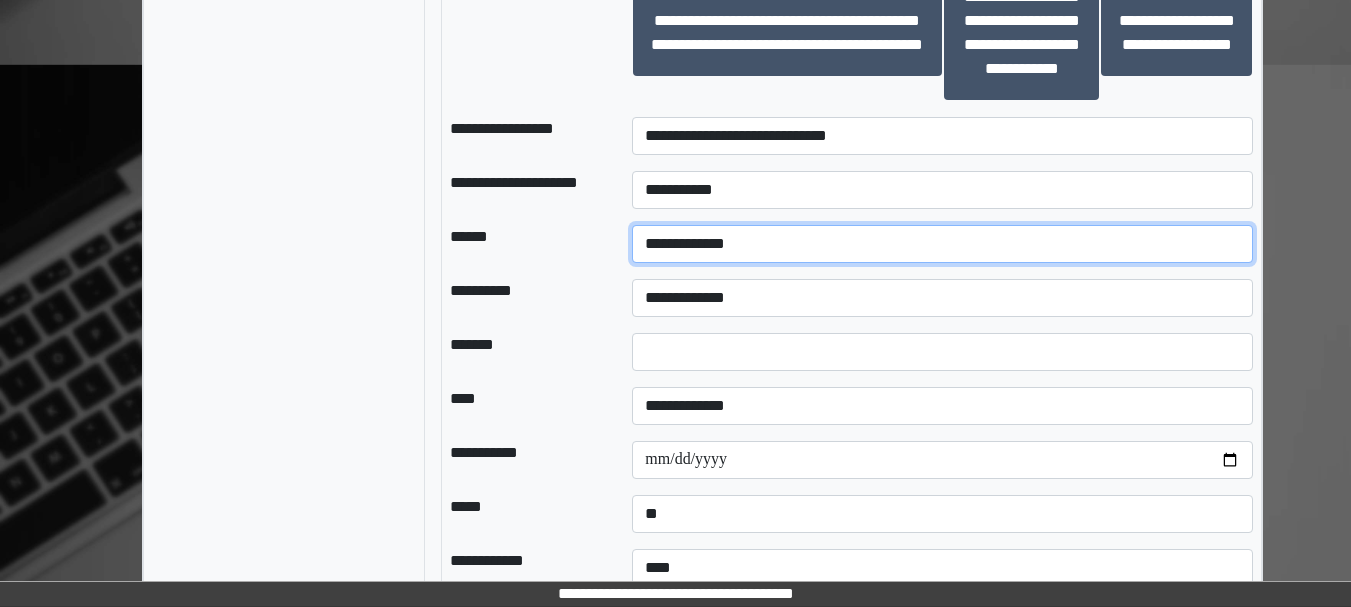 click on "**********" at bounding box center (942, 244) 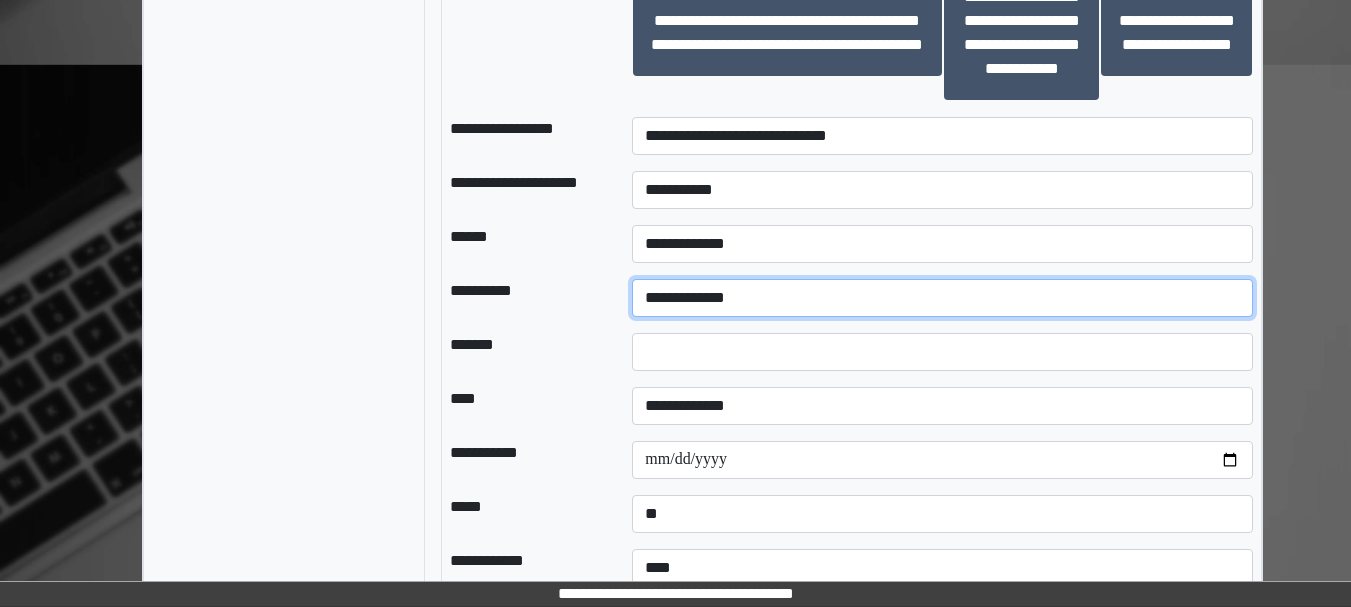 click on "**********" at bounding box center [942, 298] 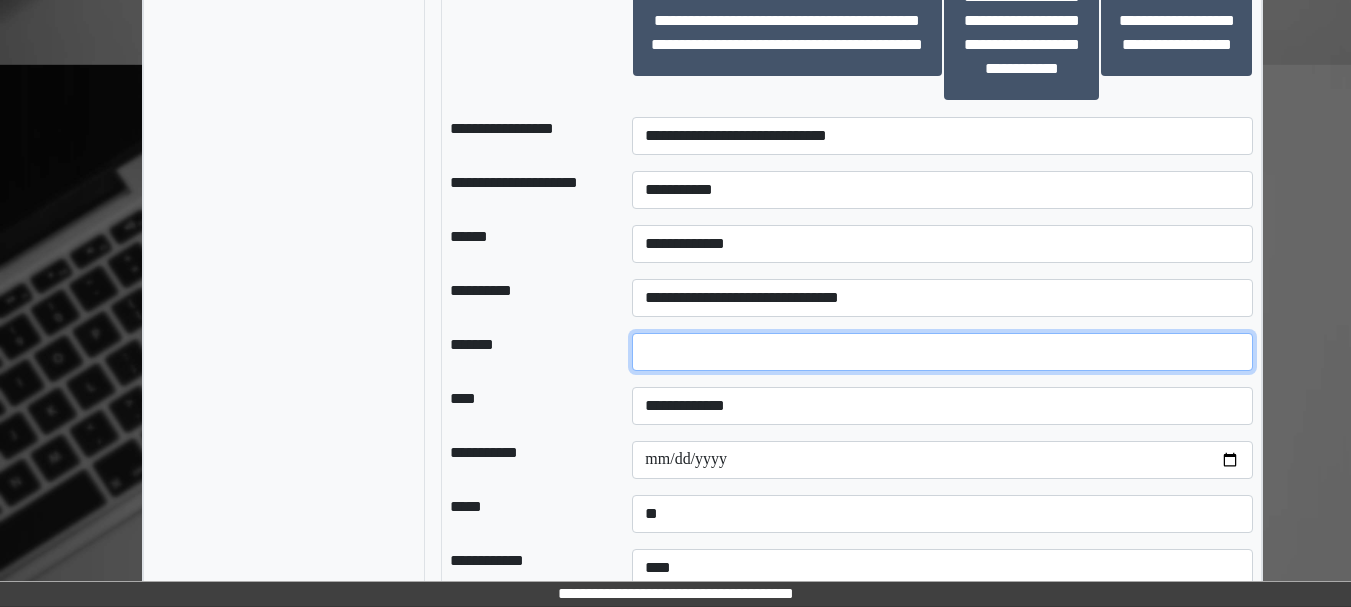 click at bounding box center (942, 352) 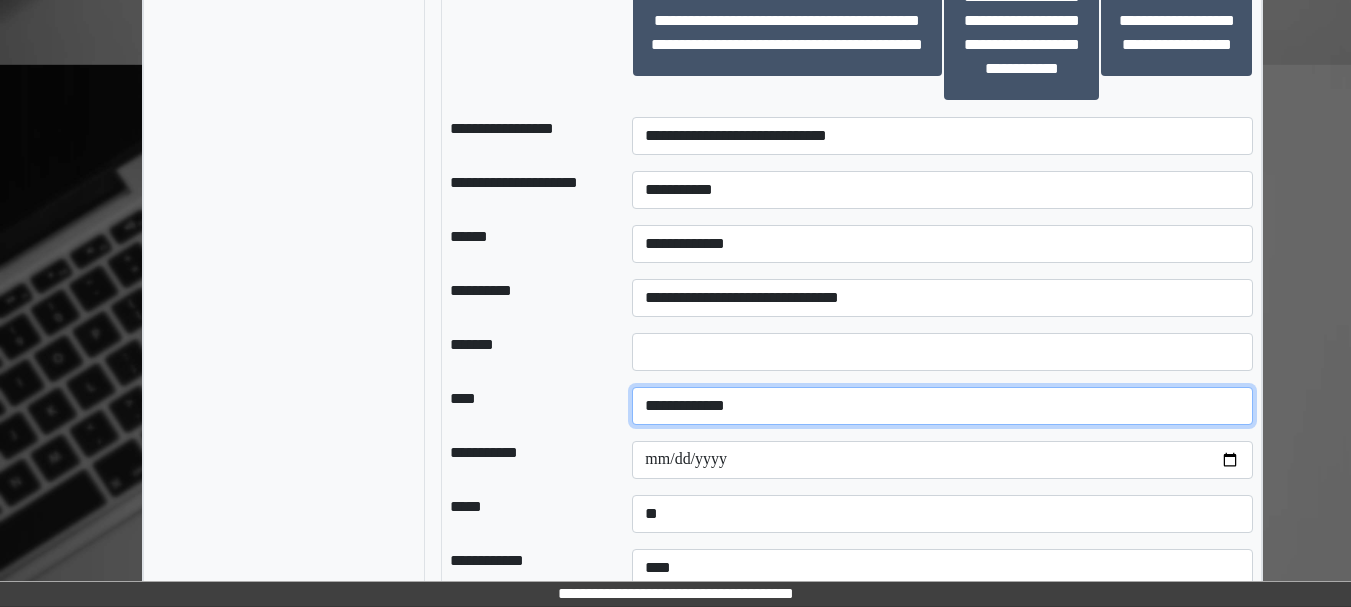 click on "**********" at bounding box center (942, 406) 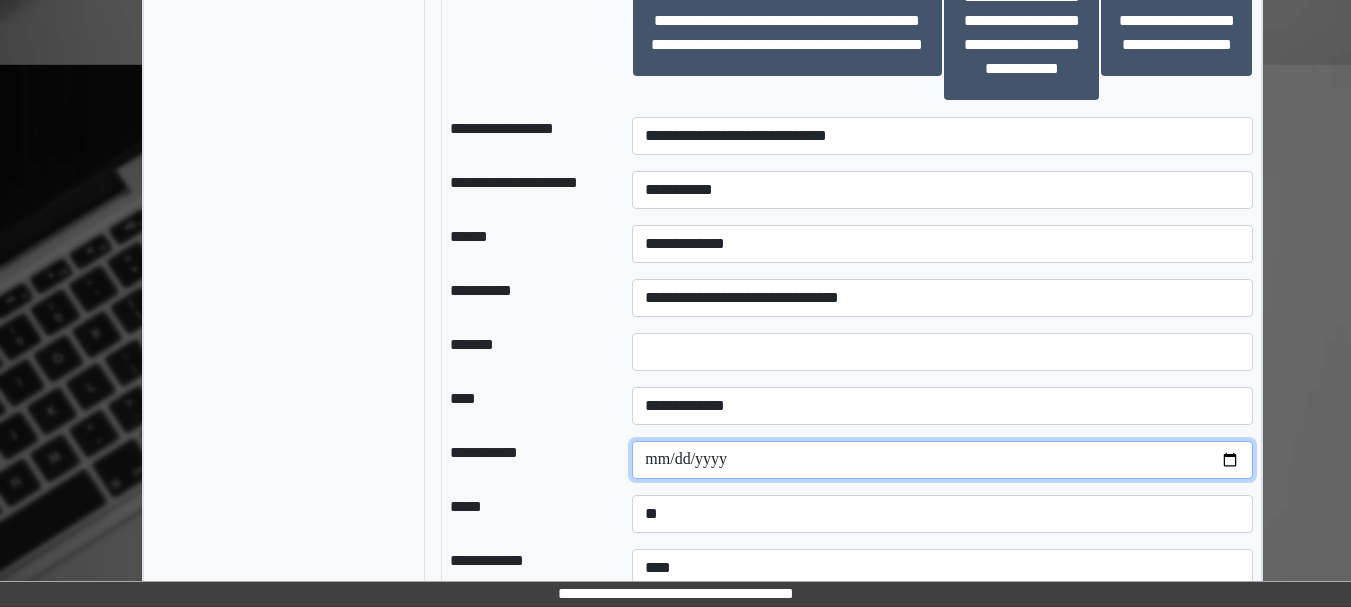 click at bounding box center (942, 460) 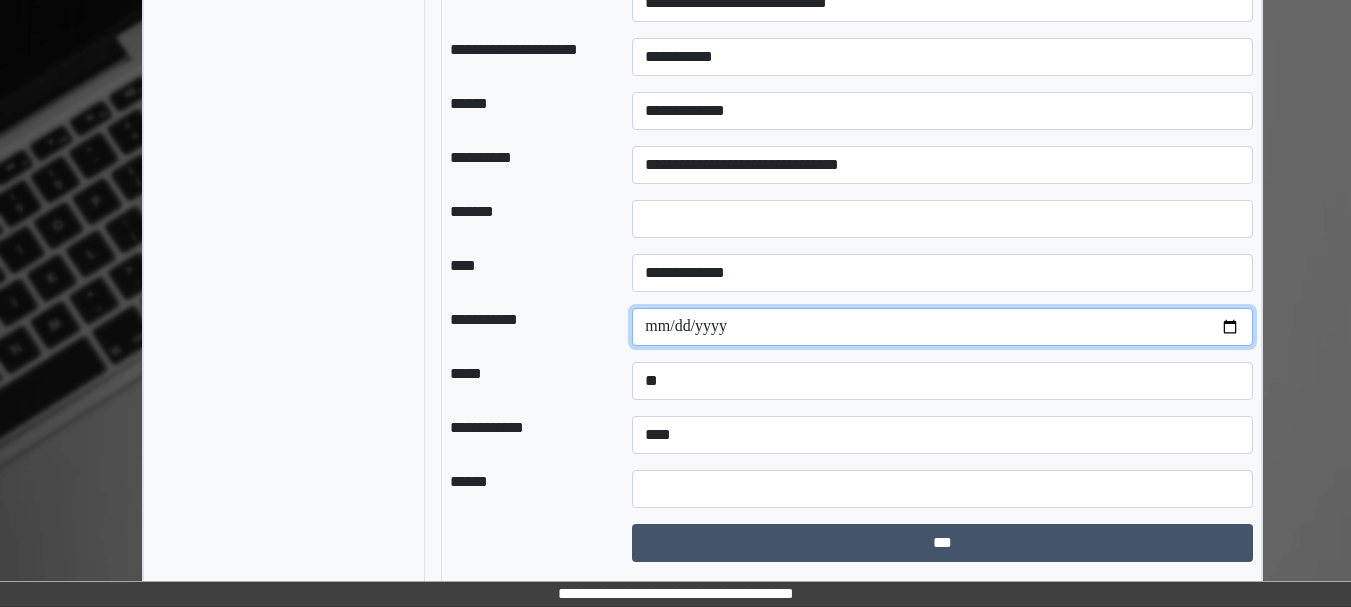 scroll, scrollTop: 2546, scrollLeft: 0, axis: vertical 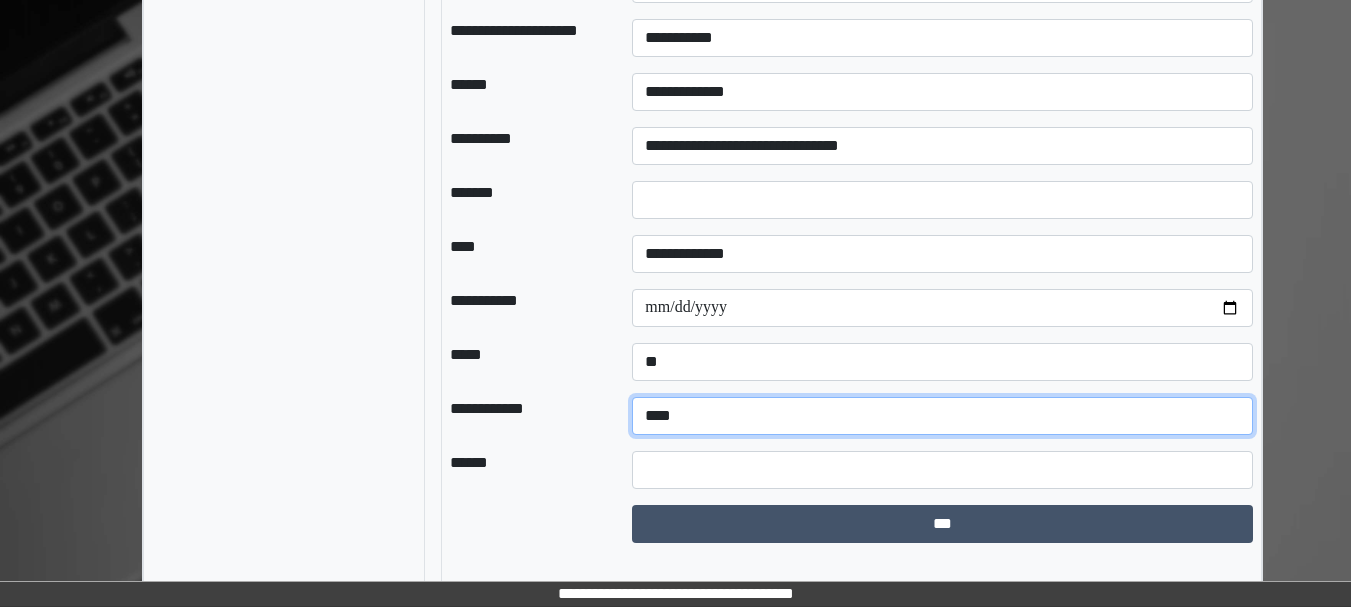 click on "**********" at bounding box center (942, 416) 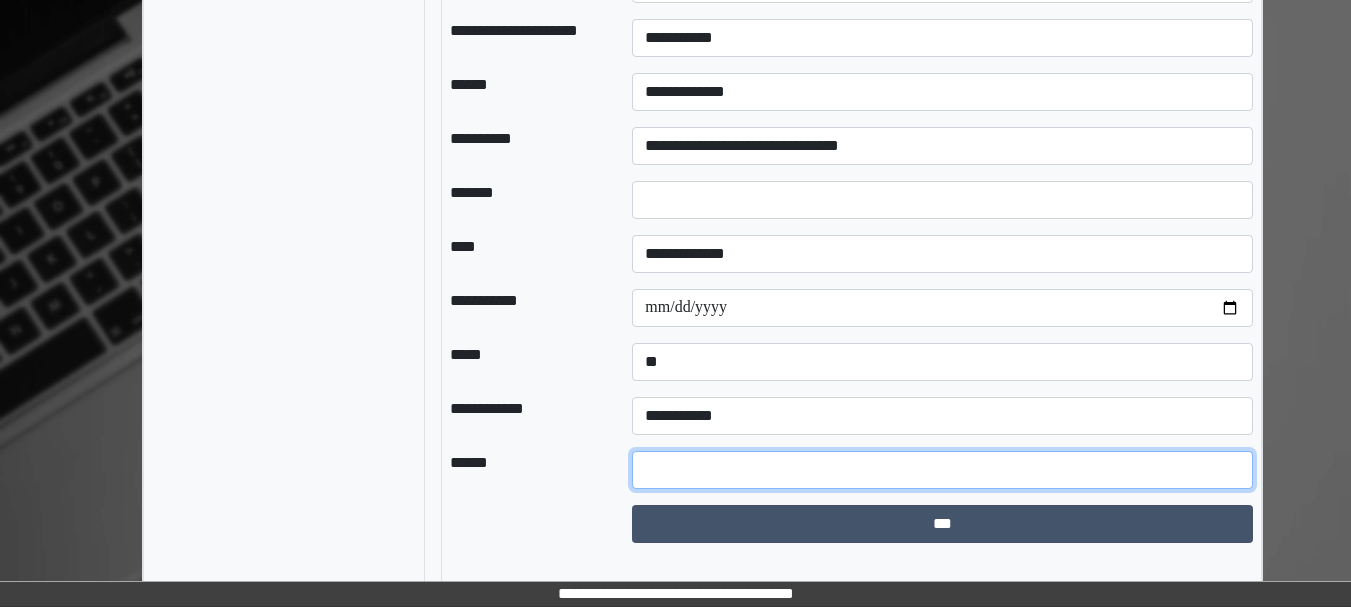 click at bounding box center [942, 470] 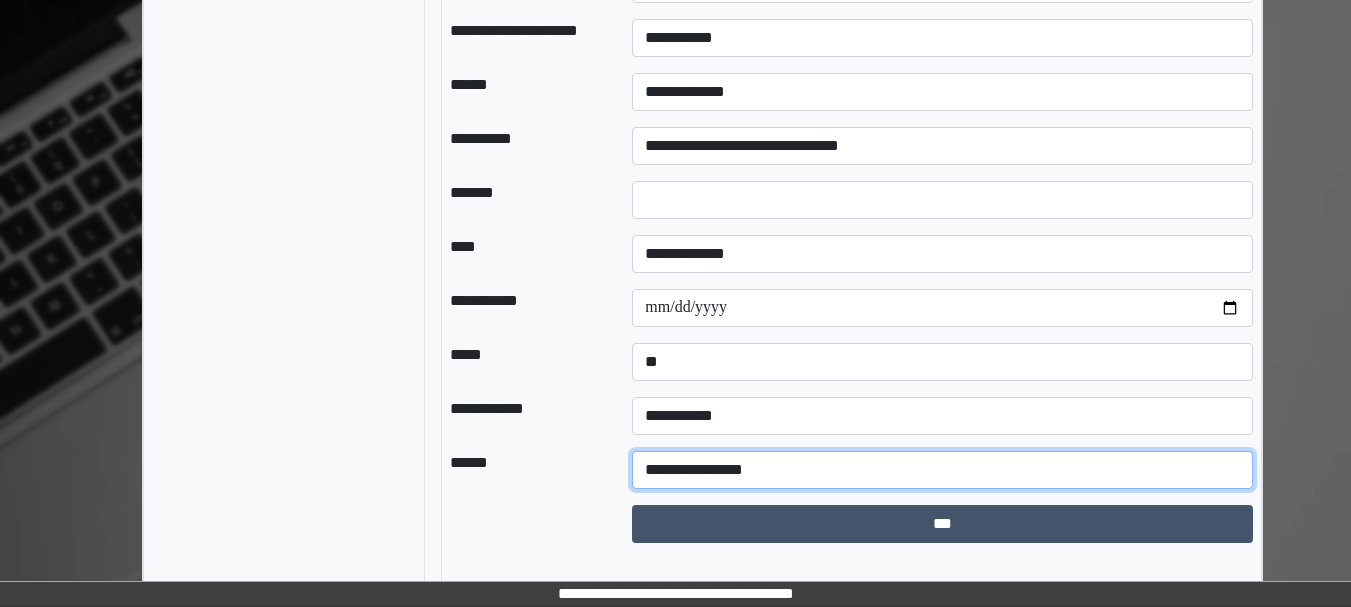 scroll, scrollTop: 2585, scrollLeft: 0, axis: vertical 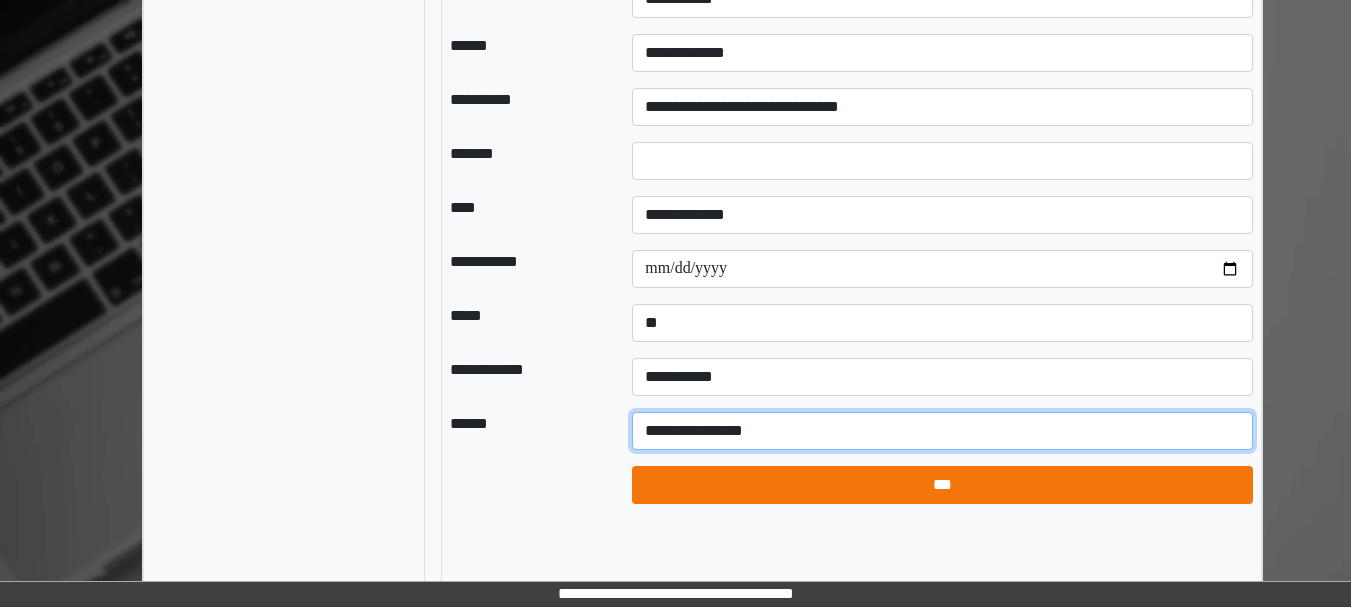 type on "**********" 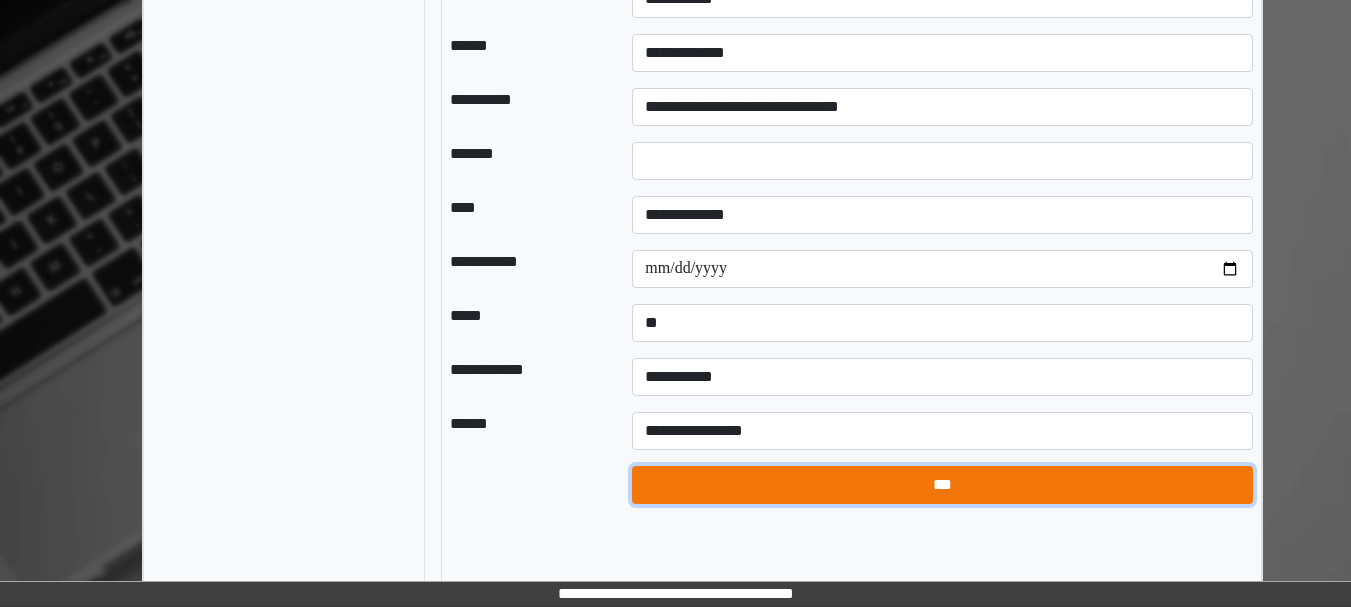click on "***" at bounding box center [942, 485] 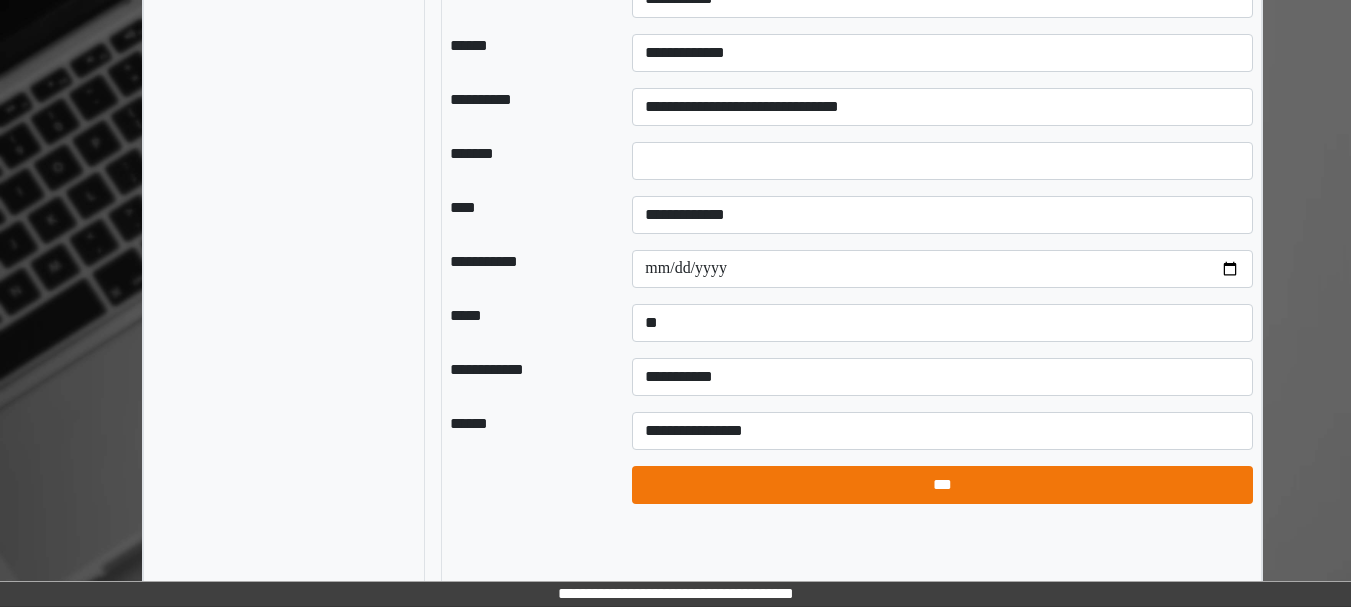 select on "*" 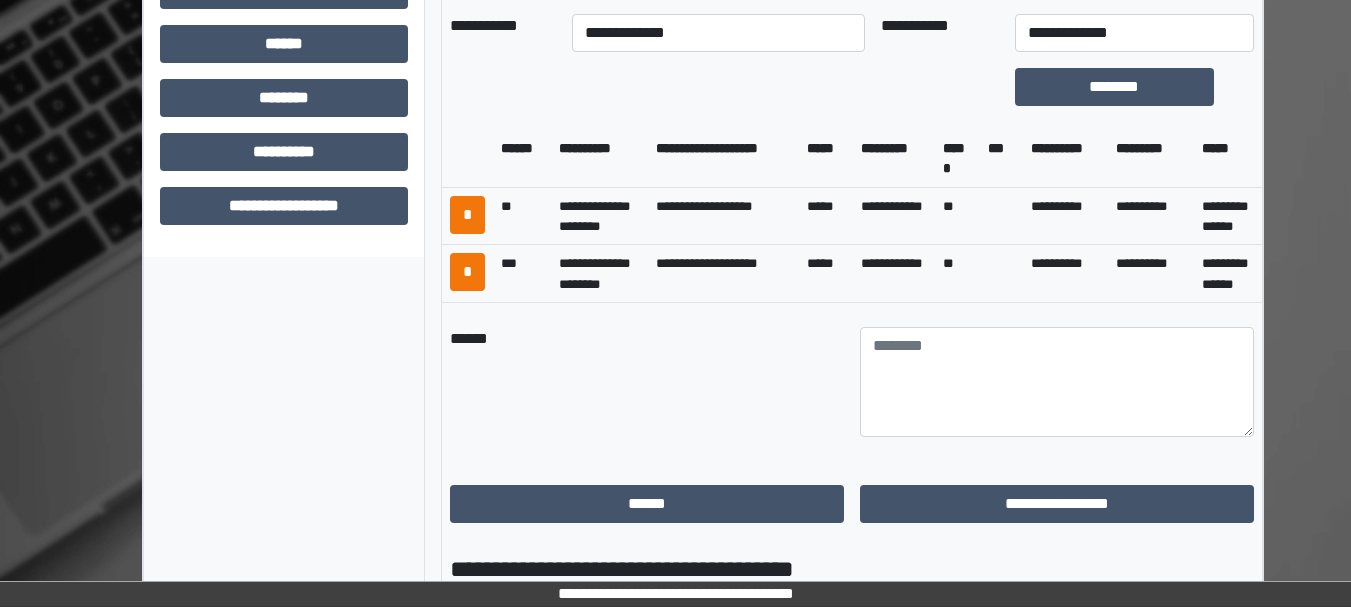 scroll, scrollTop: 922, scrollLeft: 0, axis: vertical 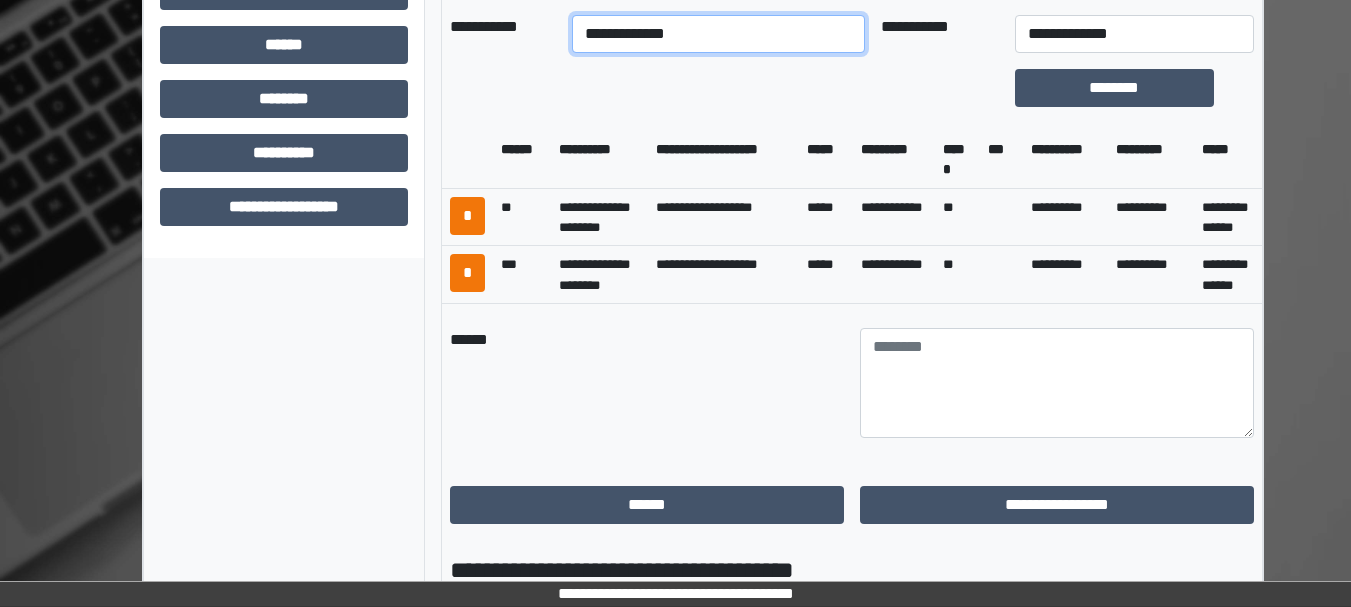 click on "**********" at bounding box center [718, 34] 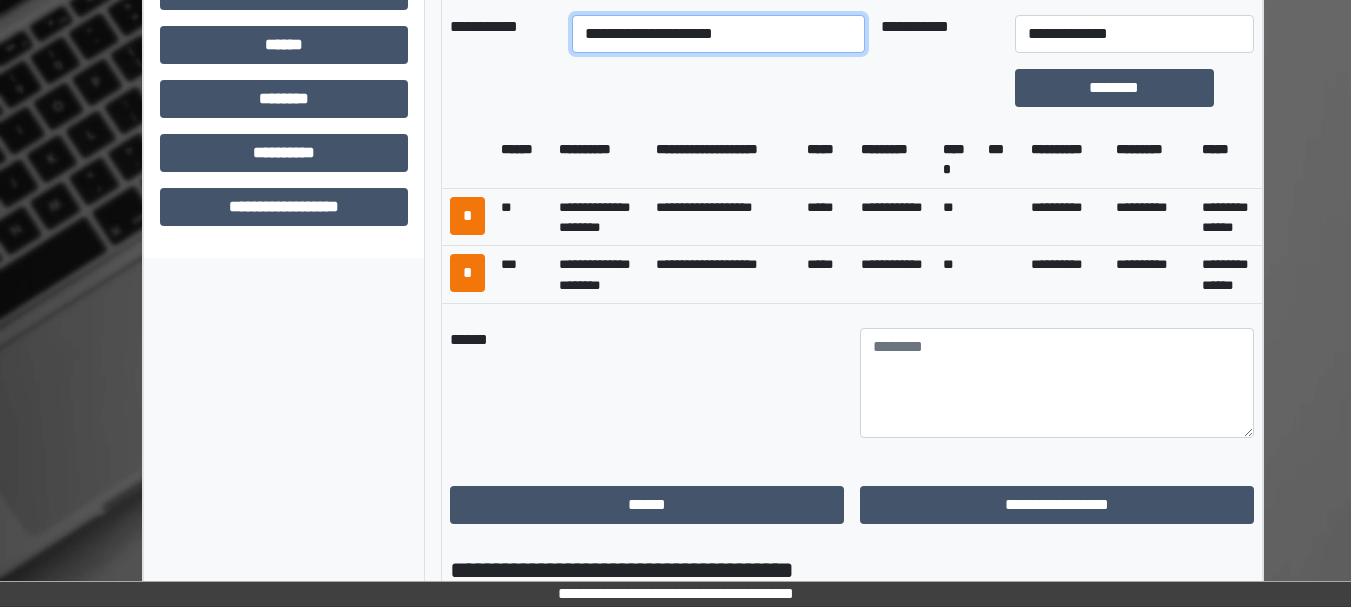 click on "**********" at bounding box center (718, 34) 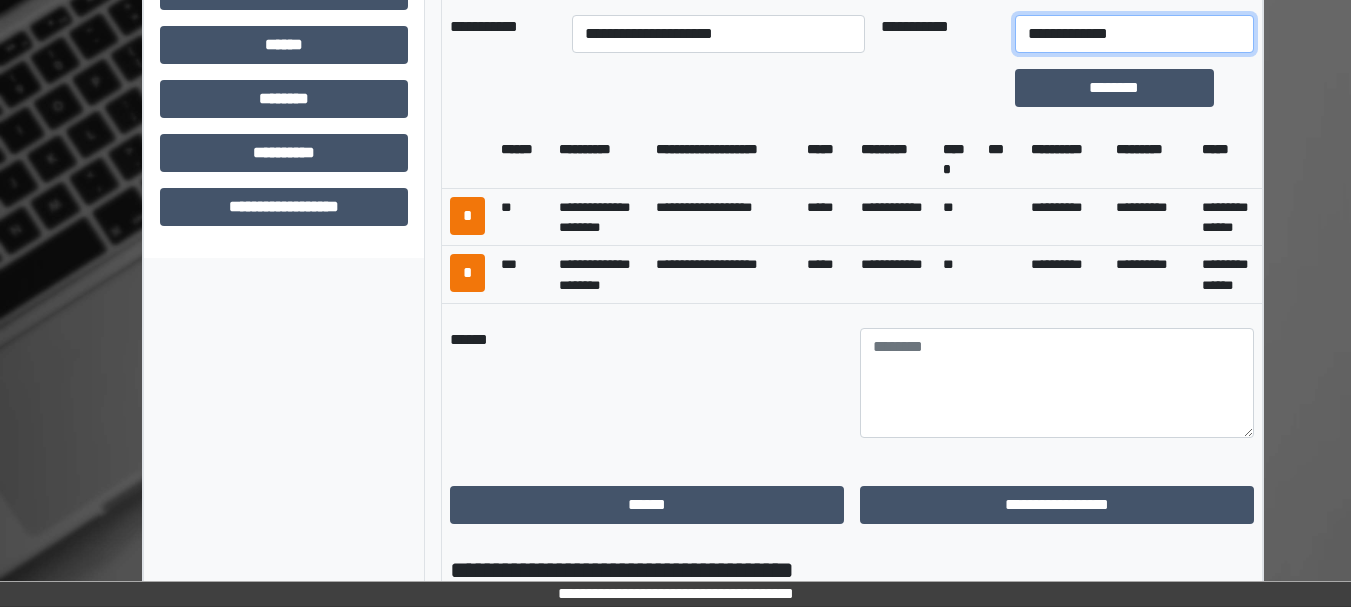 click on "**********" at bounding box center (1134, 34) 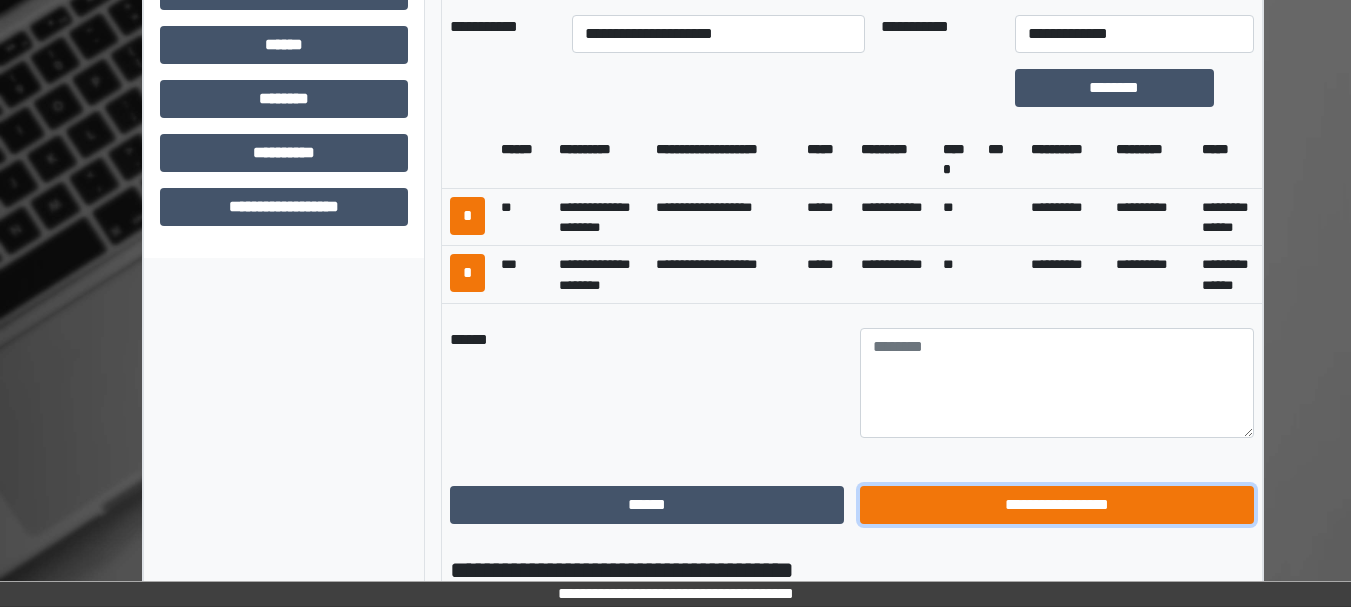 click on "**********" at bounding box center (1057, 505) 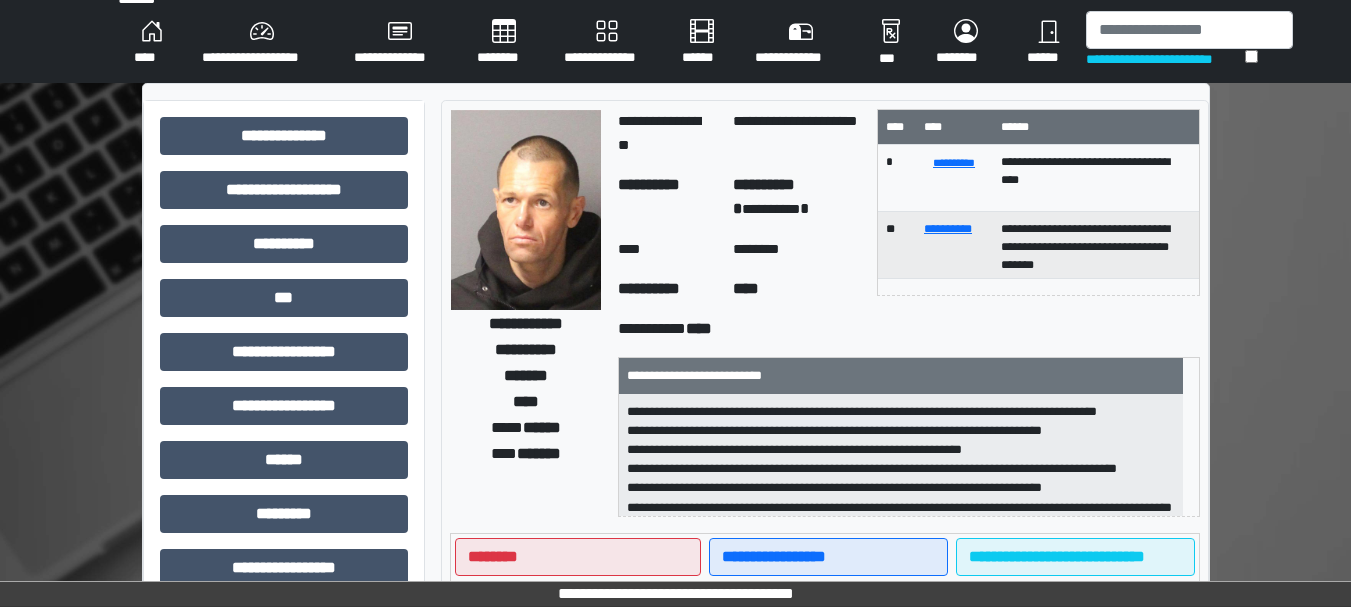 scroll, scrollTop: 0, scrollLeft: 0, axis: both 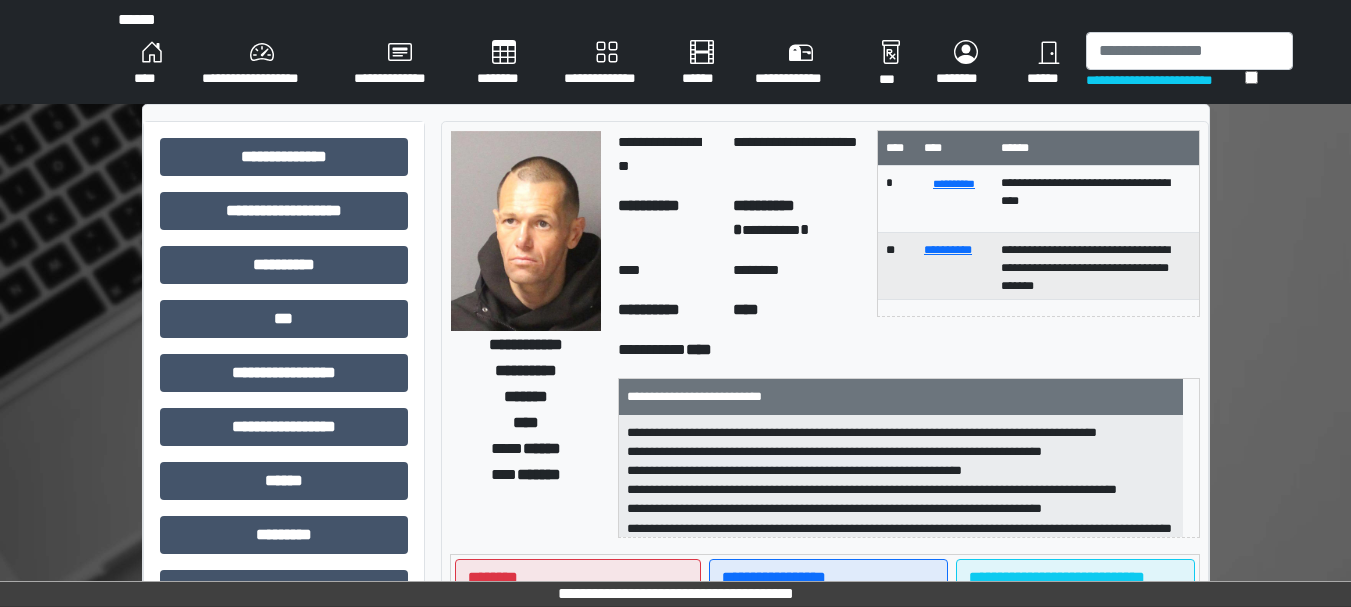 click on "****" at bounding box center [152, 64] 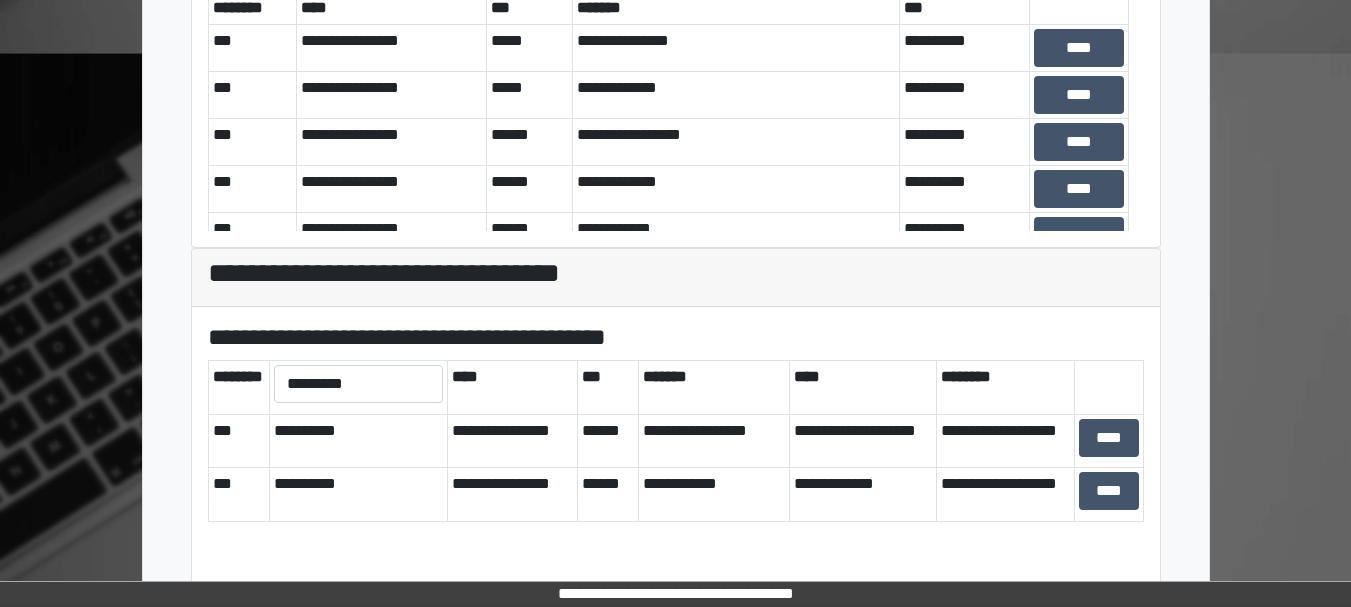 scroll, scrollTop: 682, scrollLeft: 0, axis: vertical 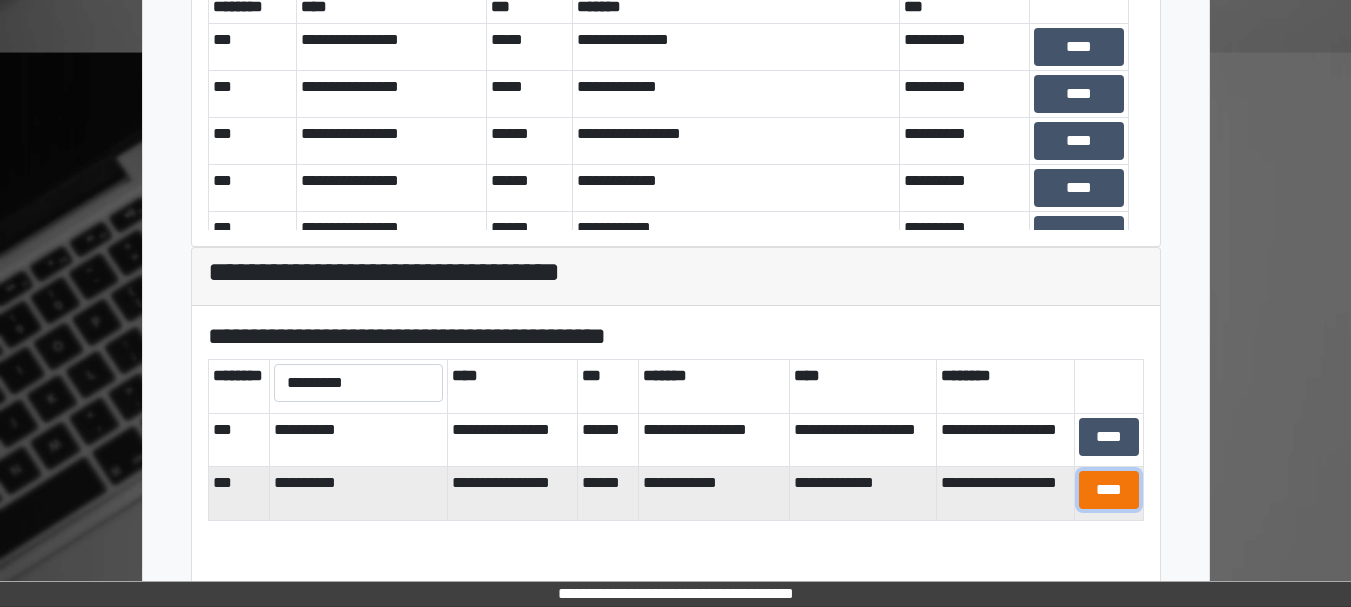 click on "****" at bounding box center (1109, 490) 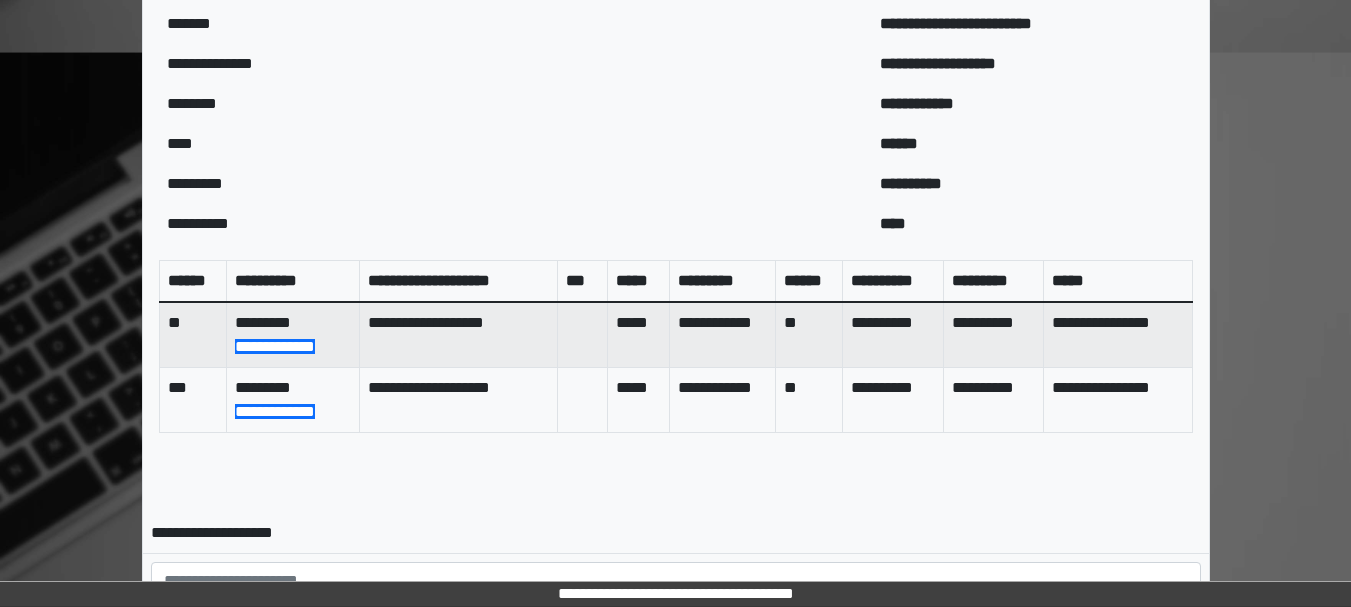 scroll, scrollTop: 909, scrollLeft: 0, axis: vertical 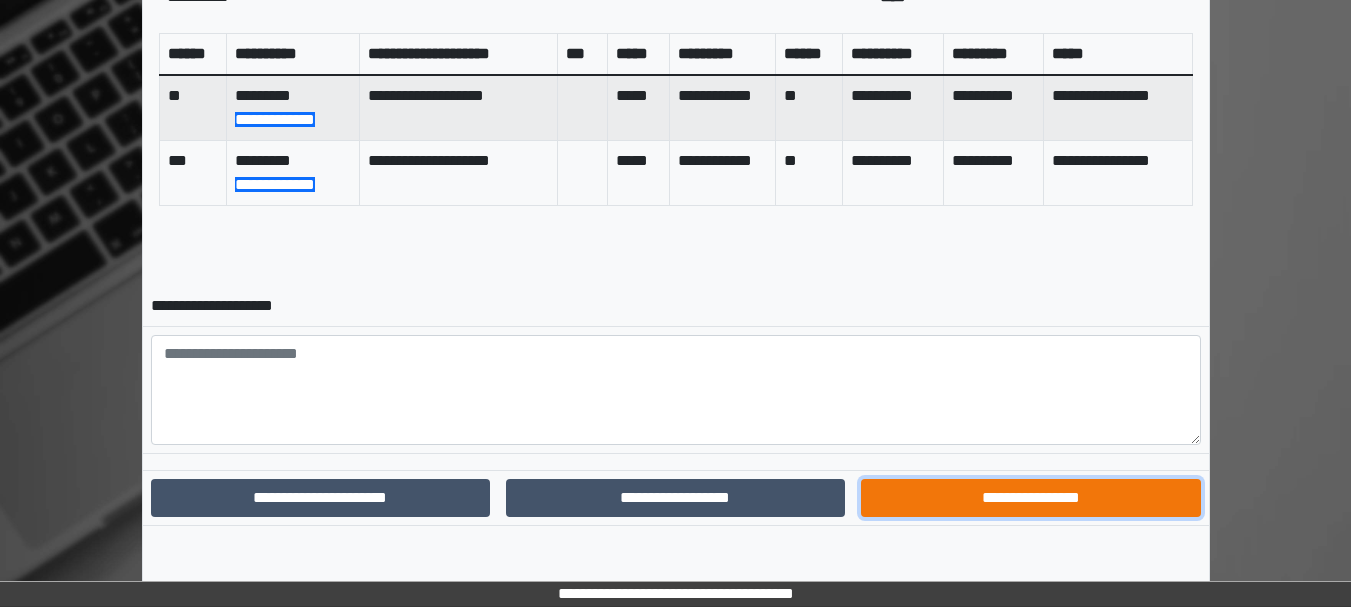 click on "**********" at bounding box center [1030, 498] 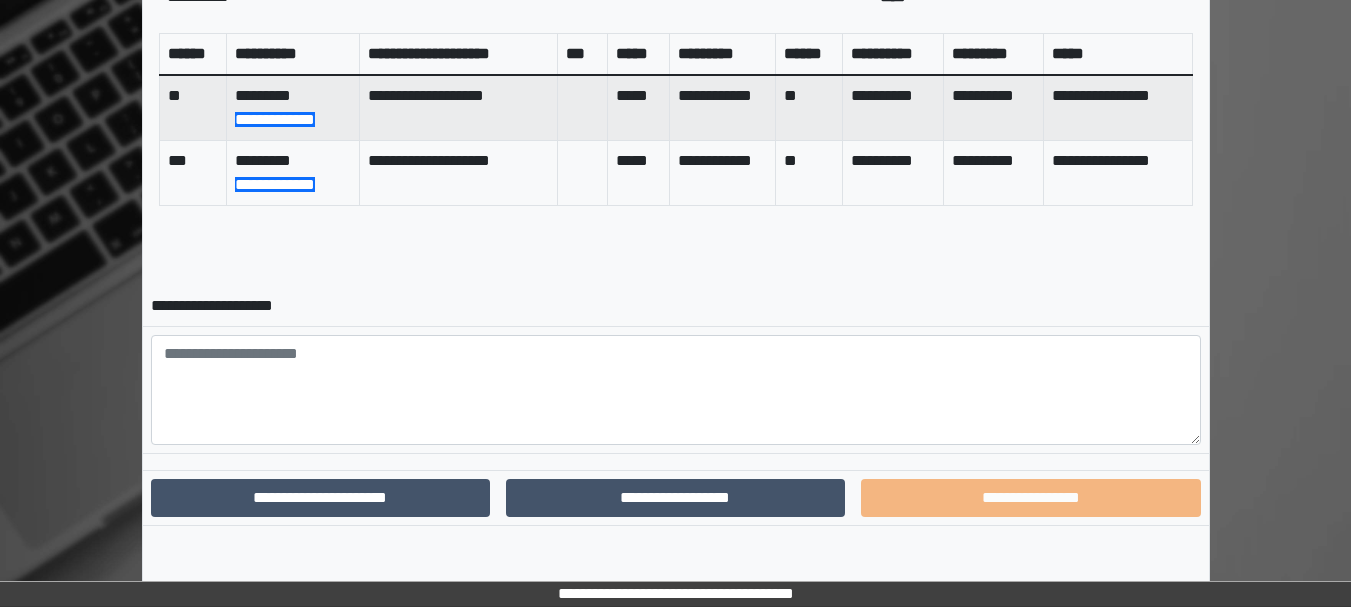 scroll, scrollTop: 806, scrollLeft: 0, axis: vertical 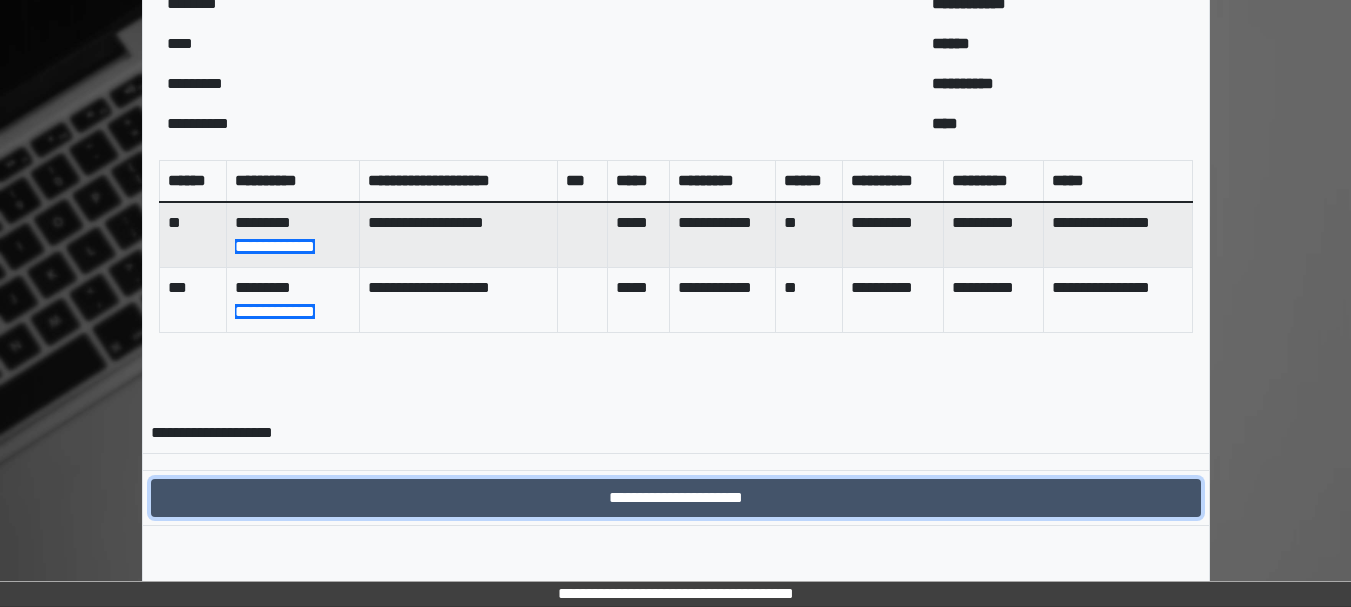 click on "**********" at bounding box center (676, 498) 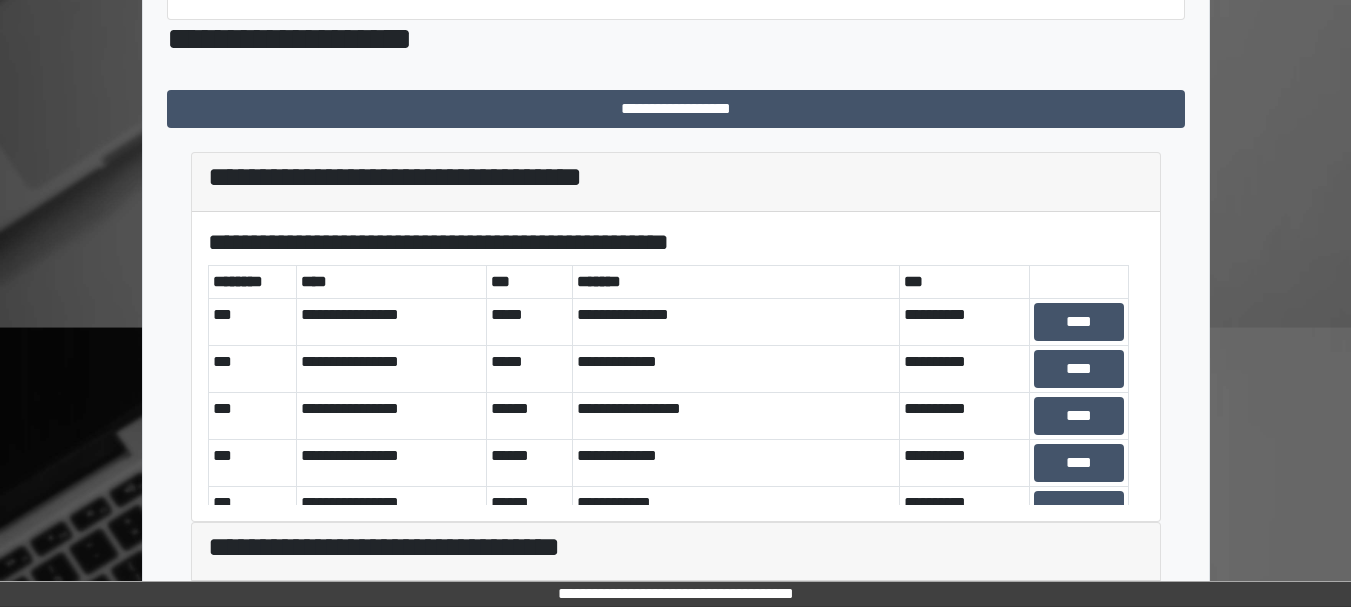 scroll, scrollTop: 0, scrollLeft: 0, axis: both 